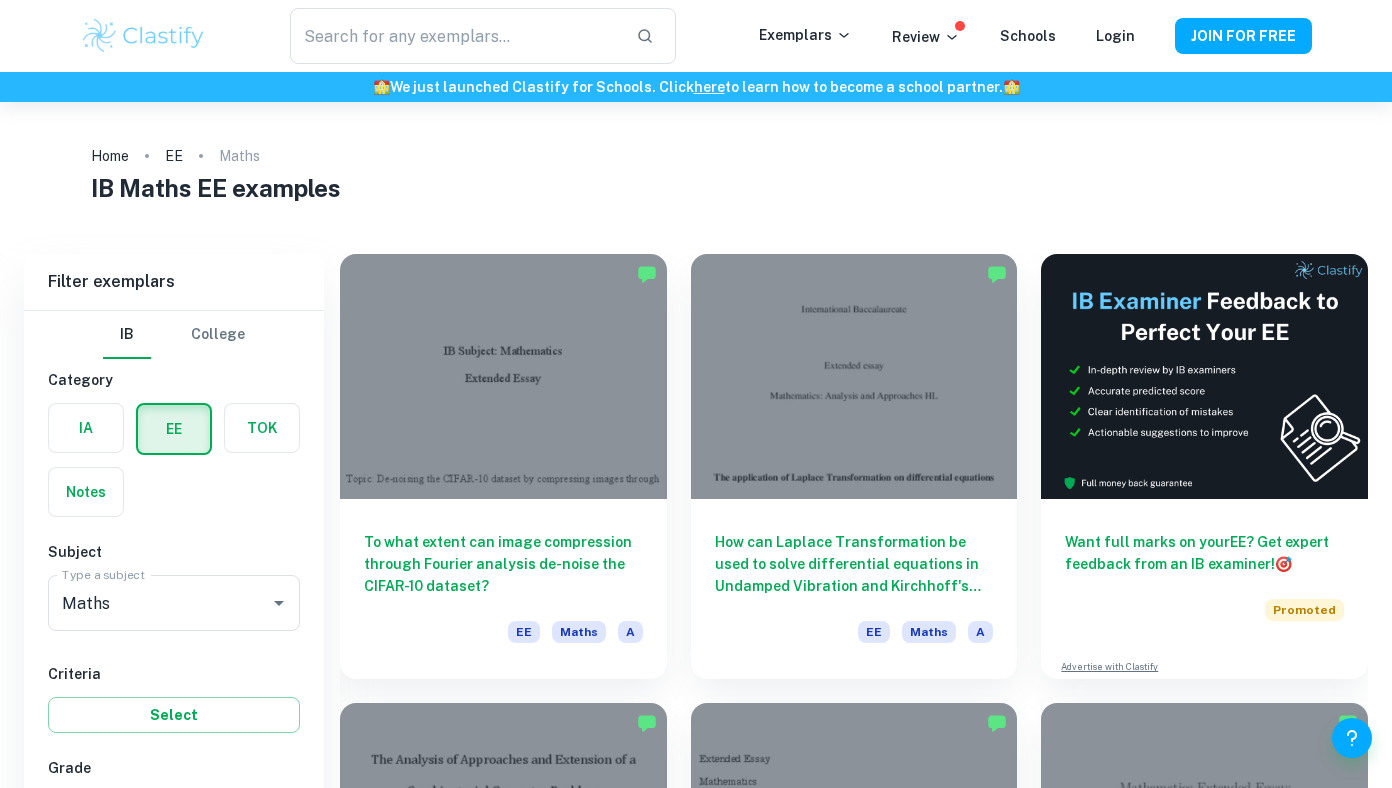 scroll, scrollTop: 124, scrollLeft: 0, axis: vertical 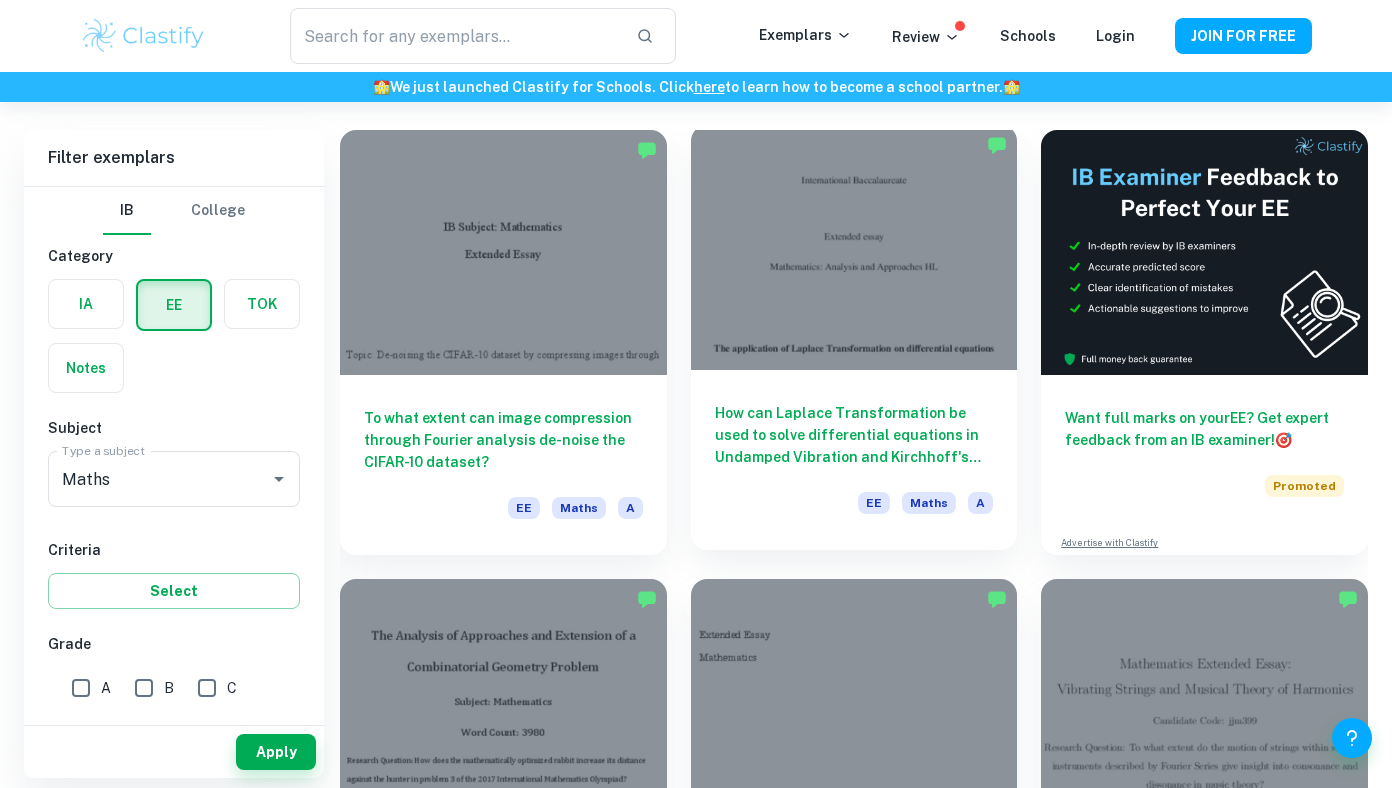 click on "How can Laplace Transformation be used to solve differential equations in Undamped Vibration and Kirchhoff's Laws of Current and Voltage?" at bounding box center [854, 435] 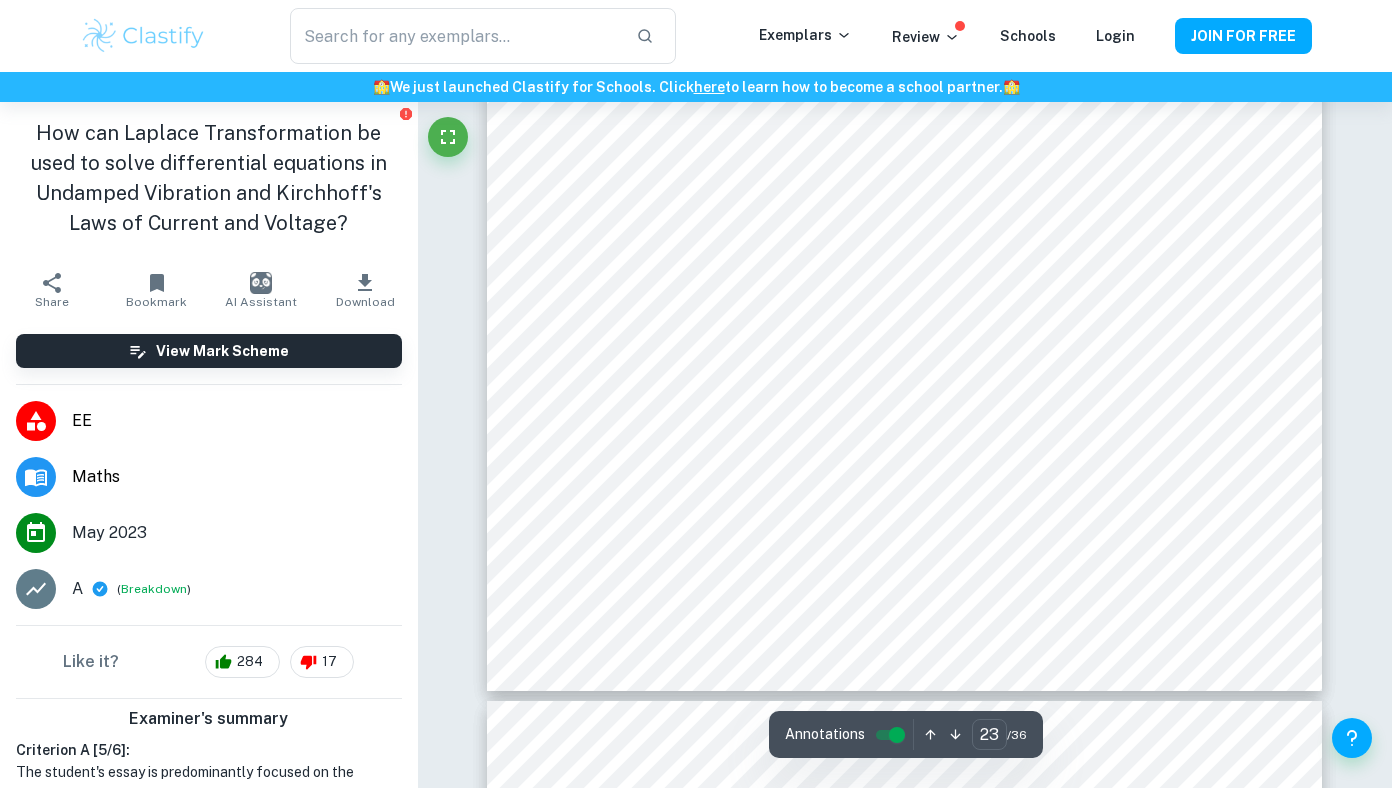 scroll, scrollTop: 27624, scrollLeft: 0, axis: vertical 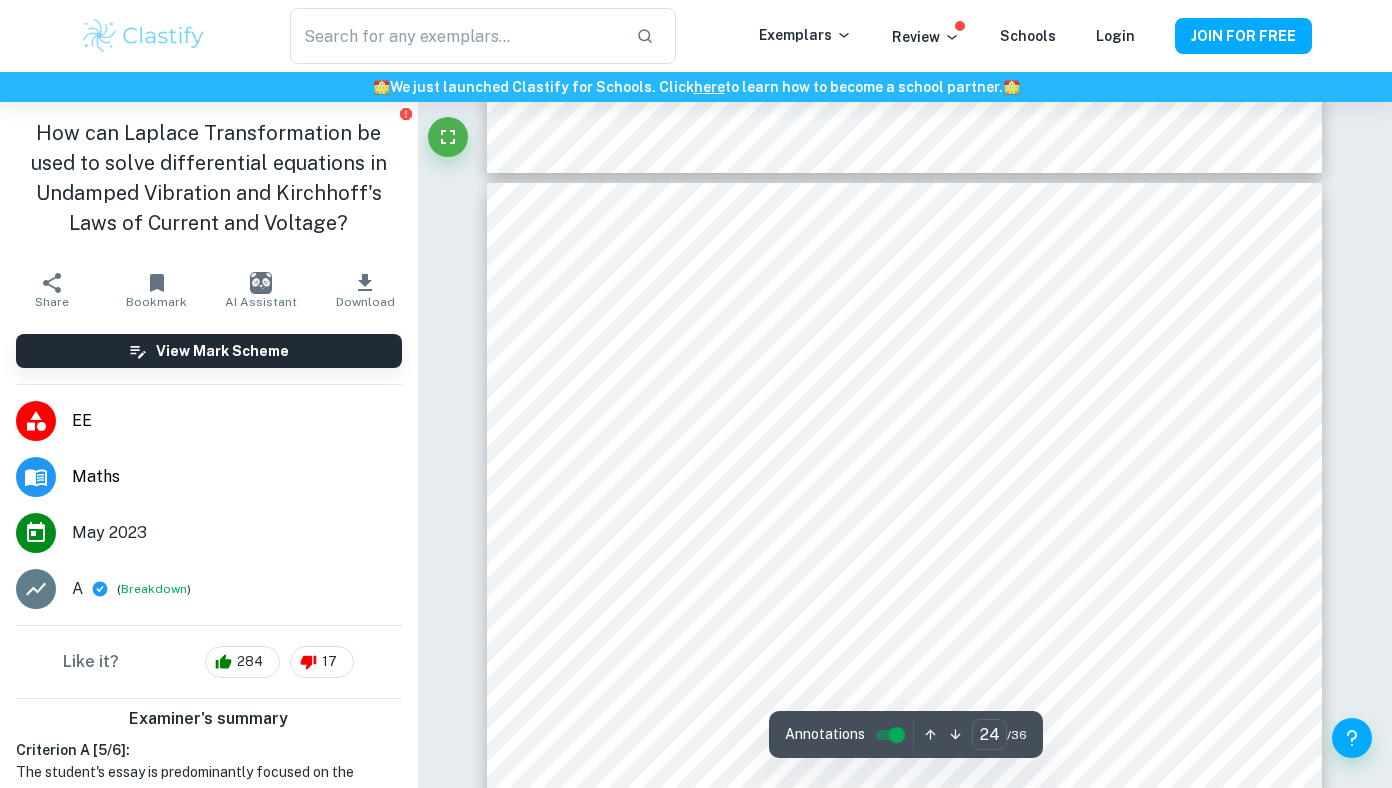 type on "25" 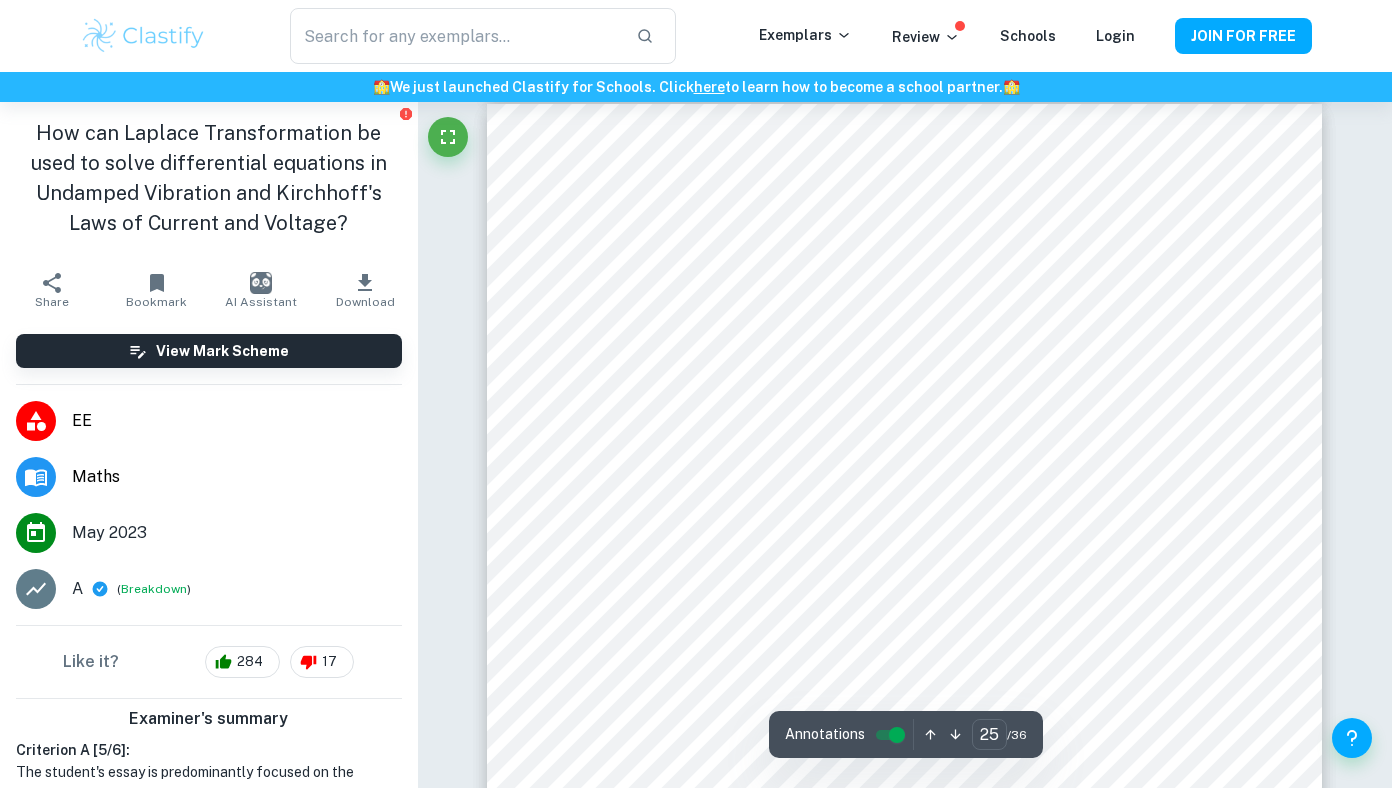 scroll, scrollTop: 29923, scrollLeft: 0, axis: vertical 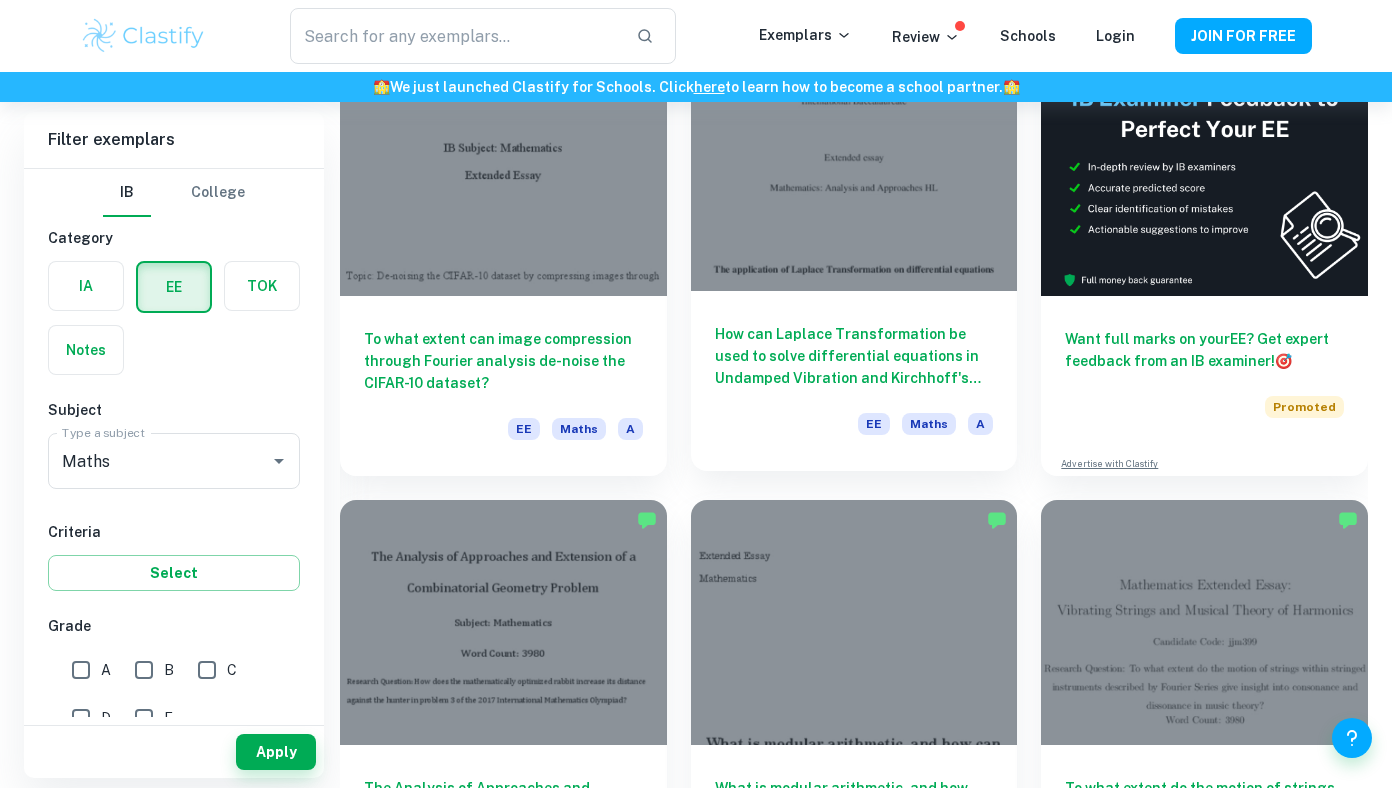 click on "How can Laplace Transformation be used to solve differential equations in Undamped Vibration and Kirchhoff's Laws of Current and Voltage?" at bounding box center (854, 356) 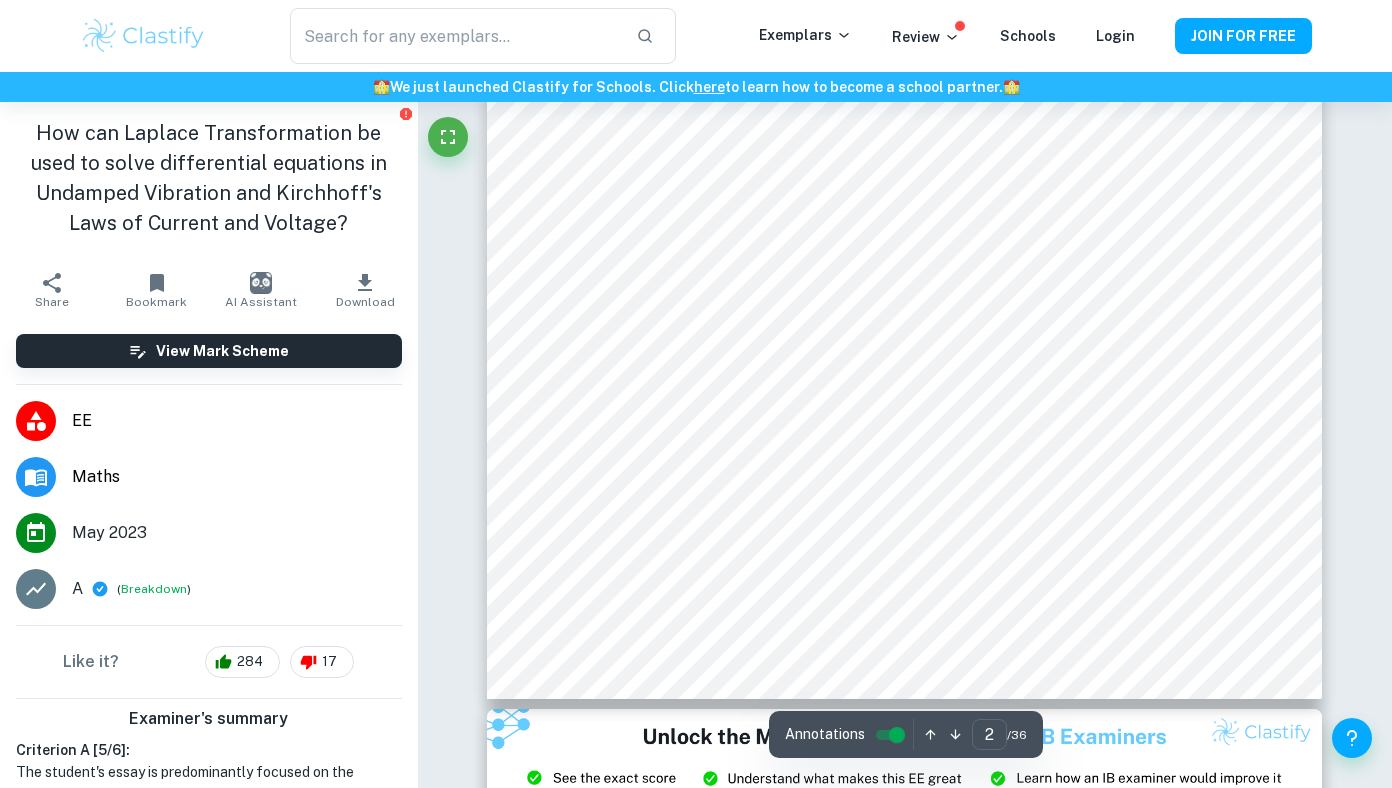scroll, scrollTop: 1922, scrollLeft: 0, axis: vertical 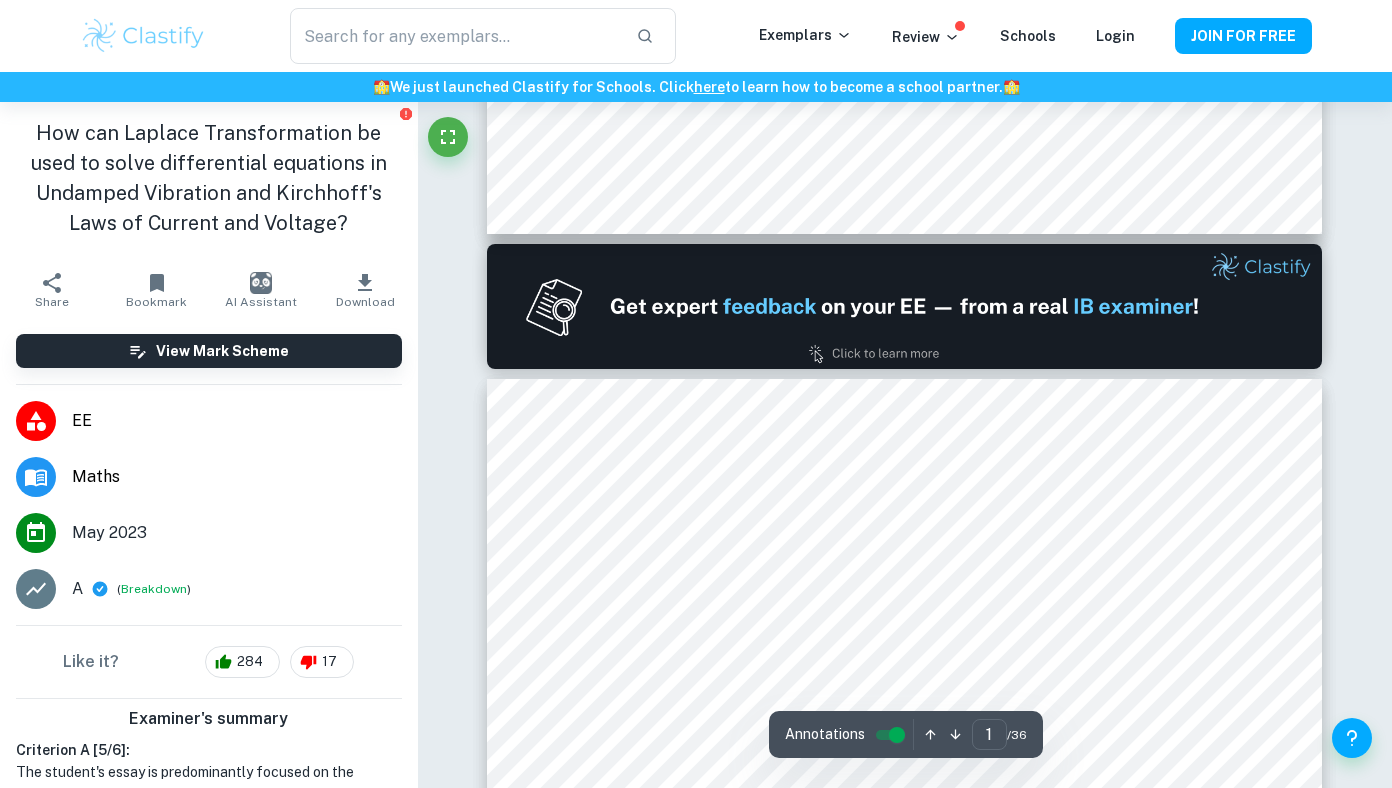 type on "2" 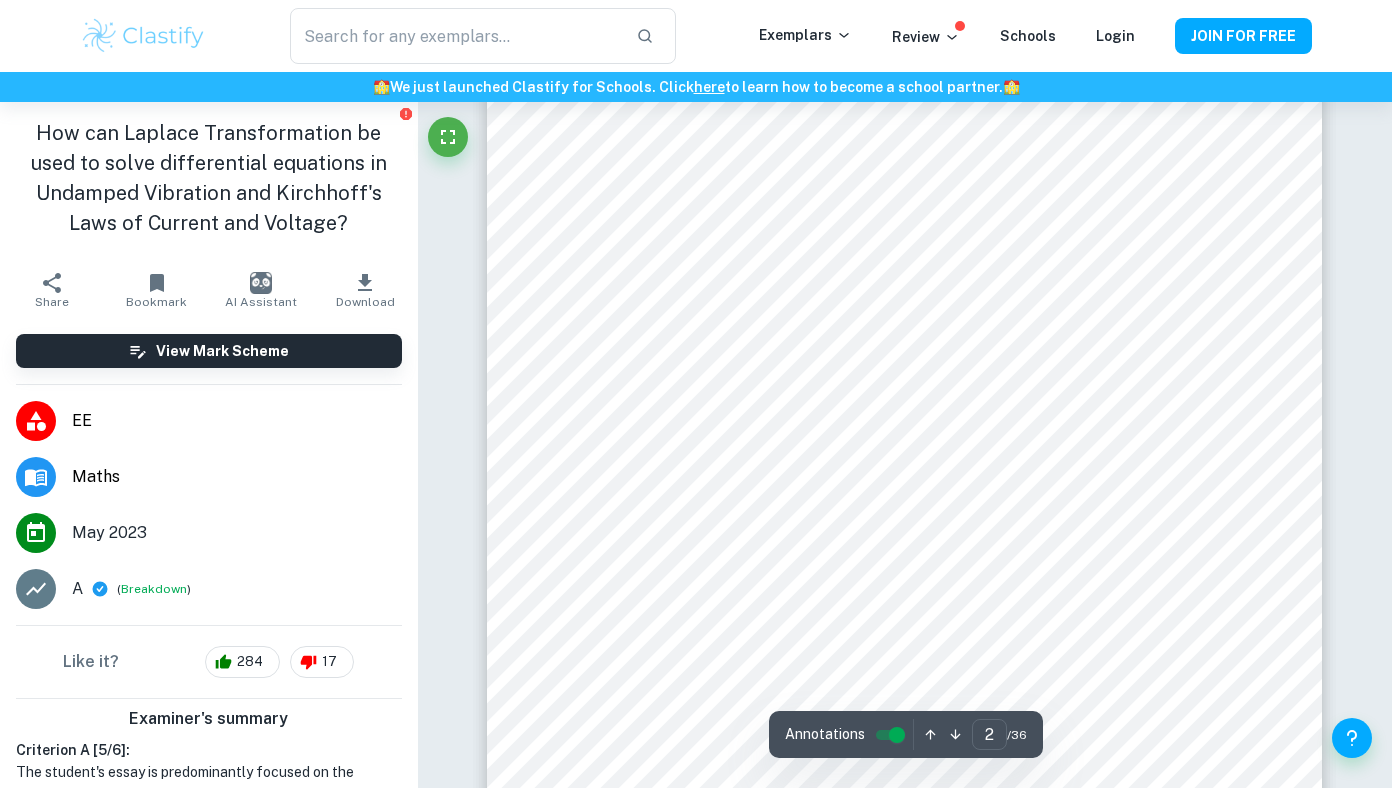 scroll, scrollTop: 1409, scrollLeft: 0, axis: vertical 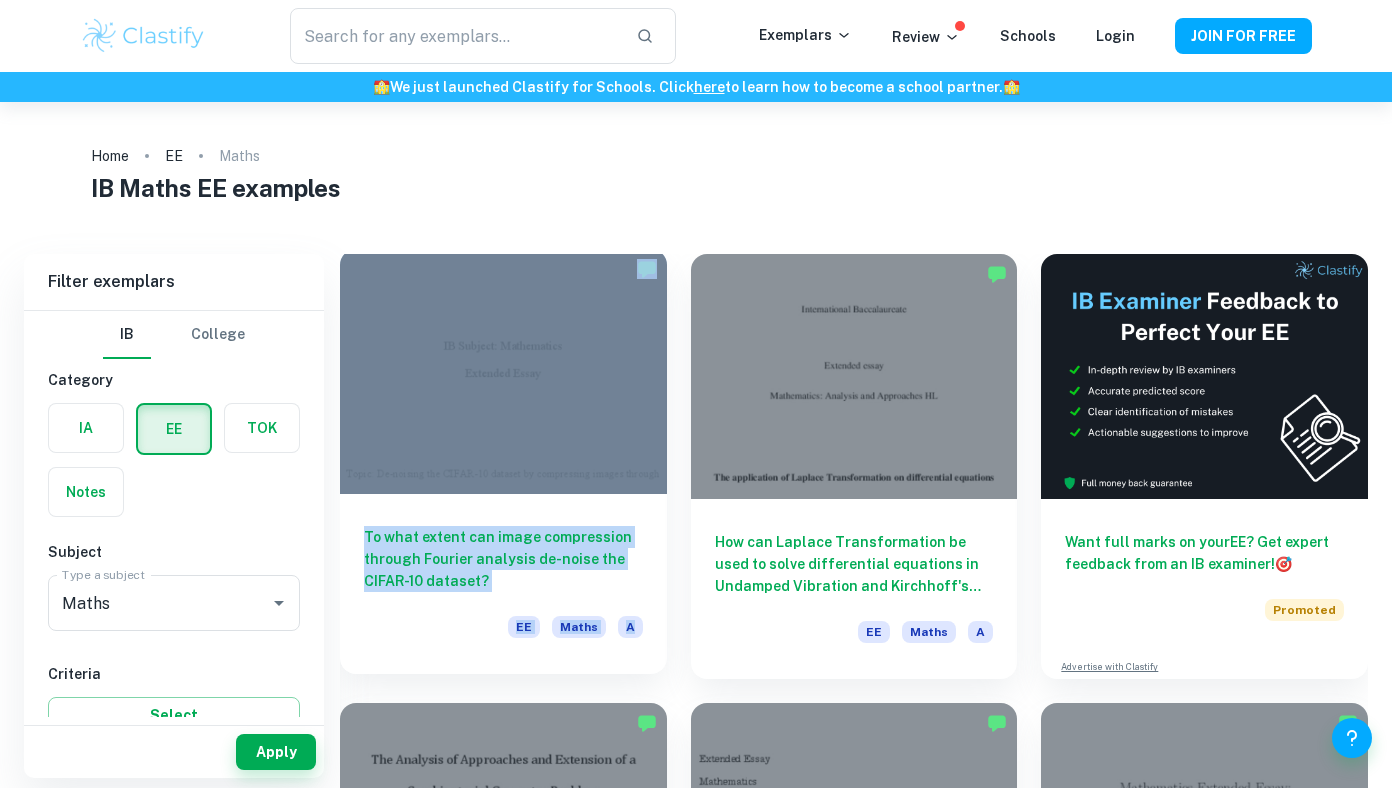 click on "To what extent can image compression through Fourier analysis de-noise the CIFAR-10 dataset?" at bounding box center (503, 559) 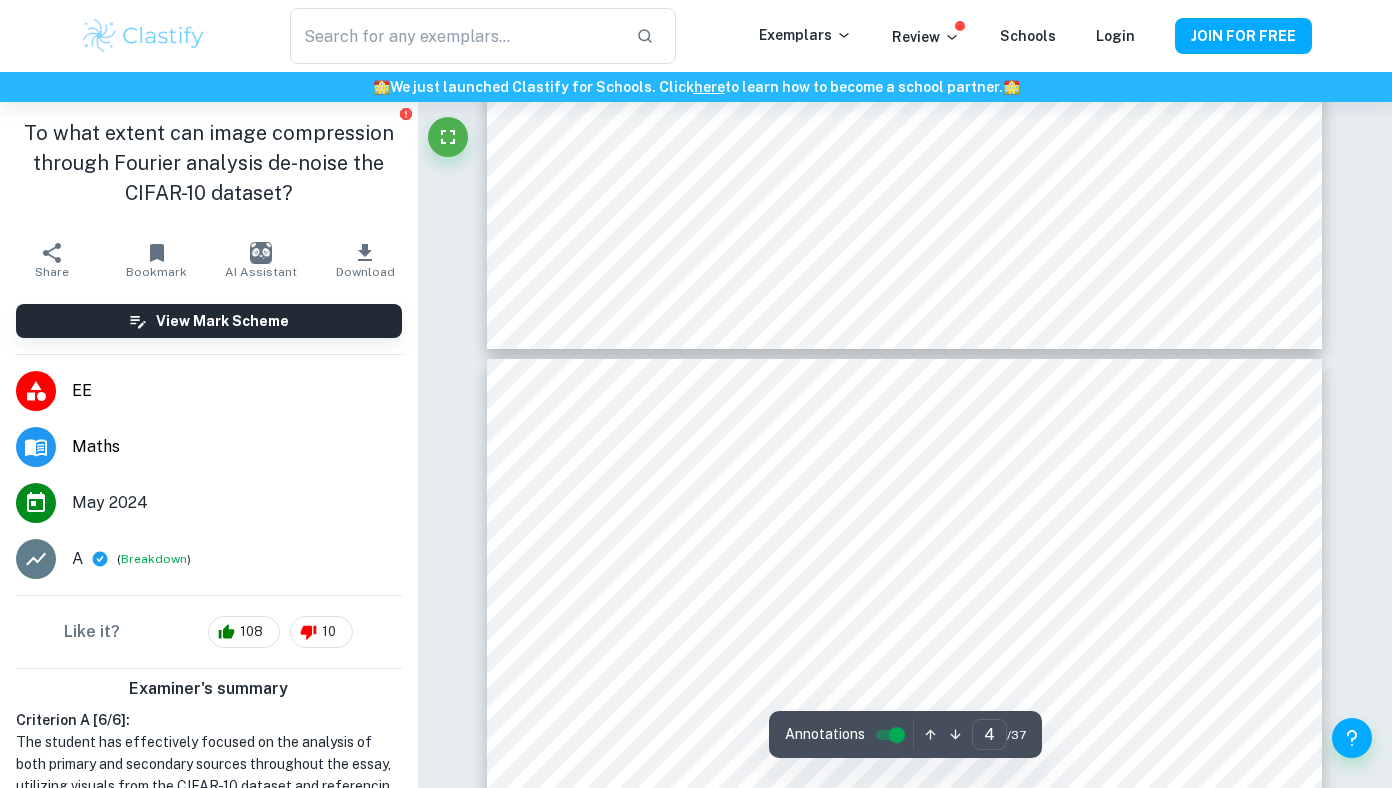 type on "5" 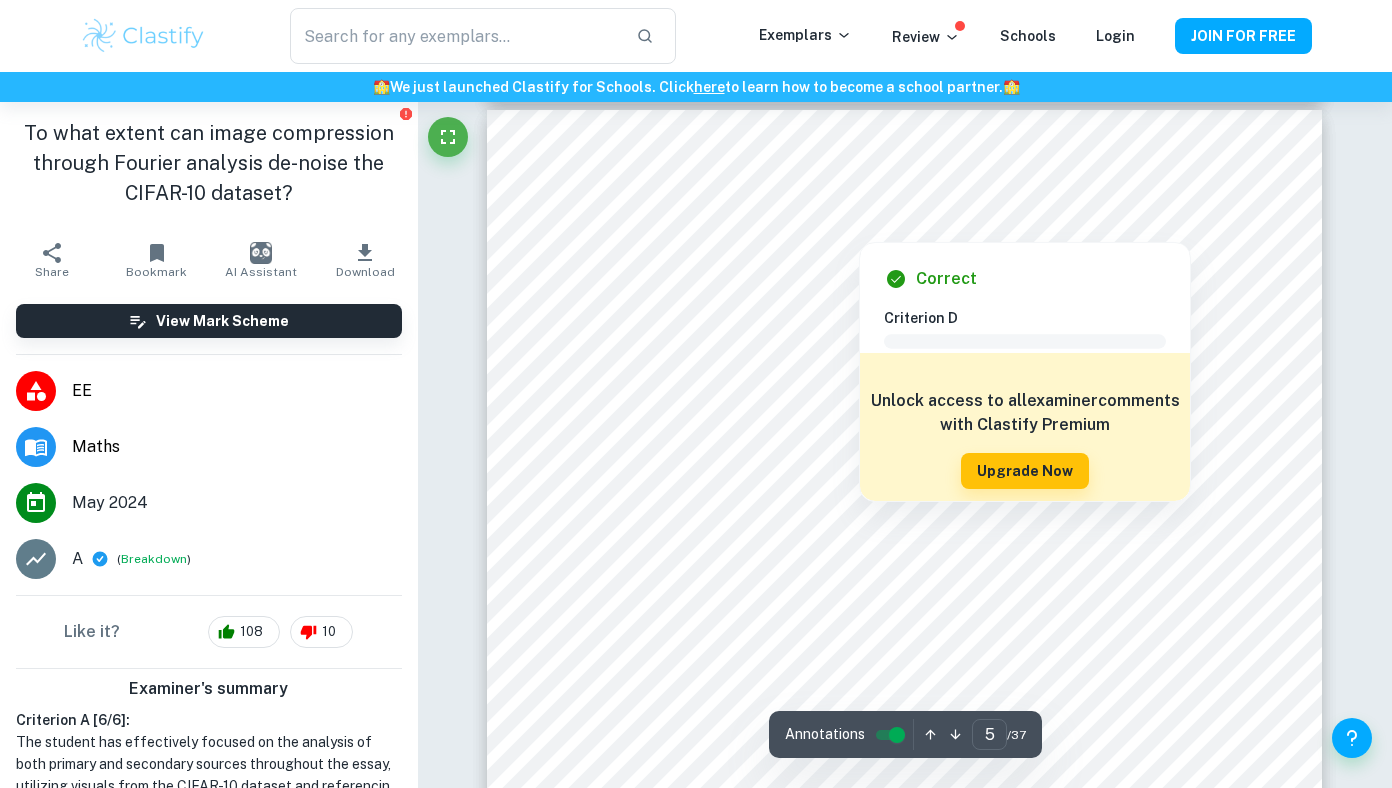 scroll, scrollTop: 4561, scrollLeft: 0, axis: vertical 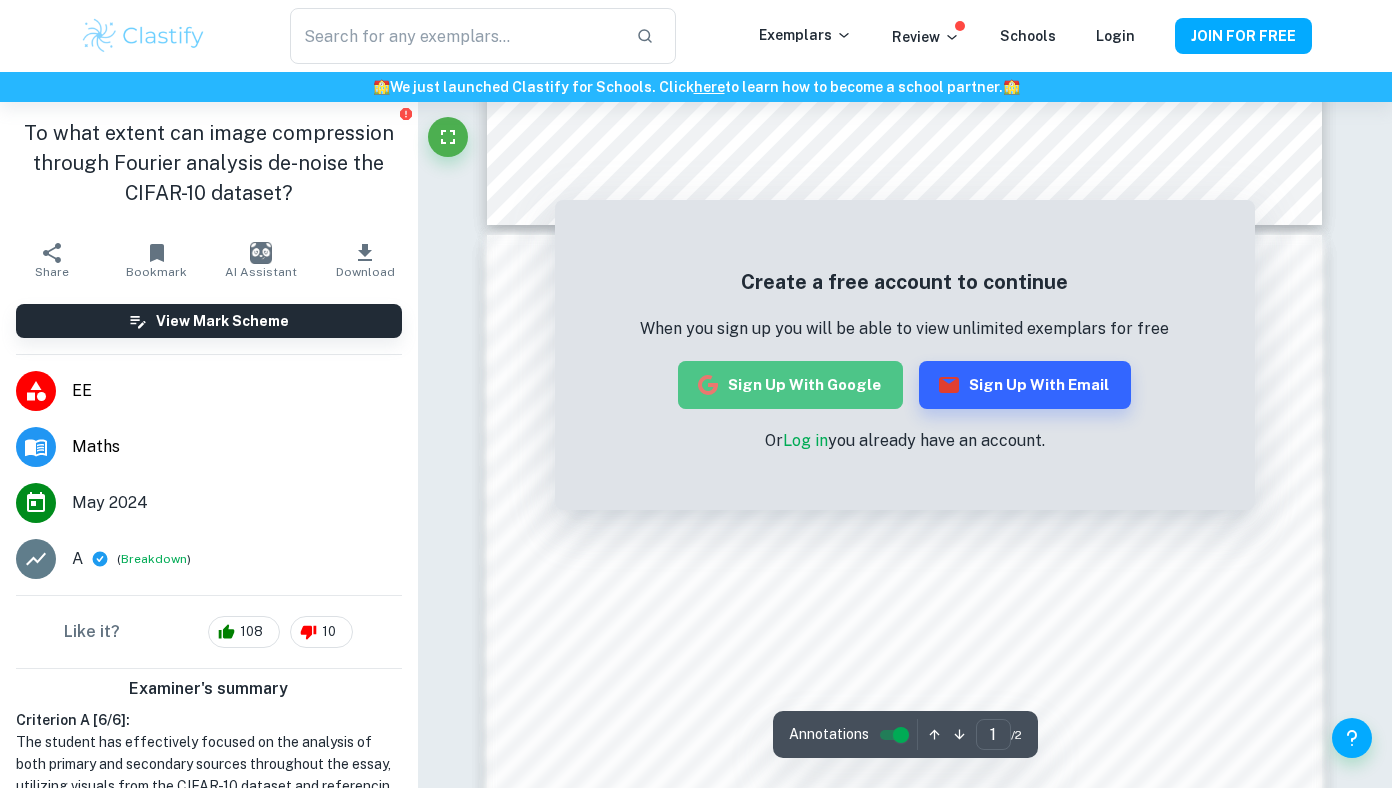 click on "Sign up with Google" at bounding box center (790, 385) 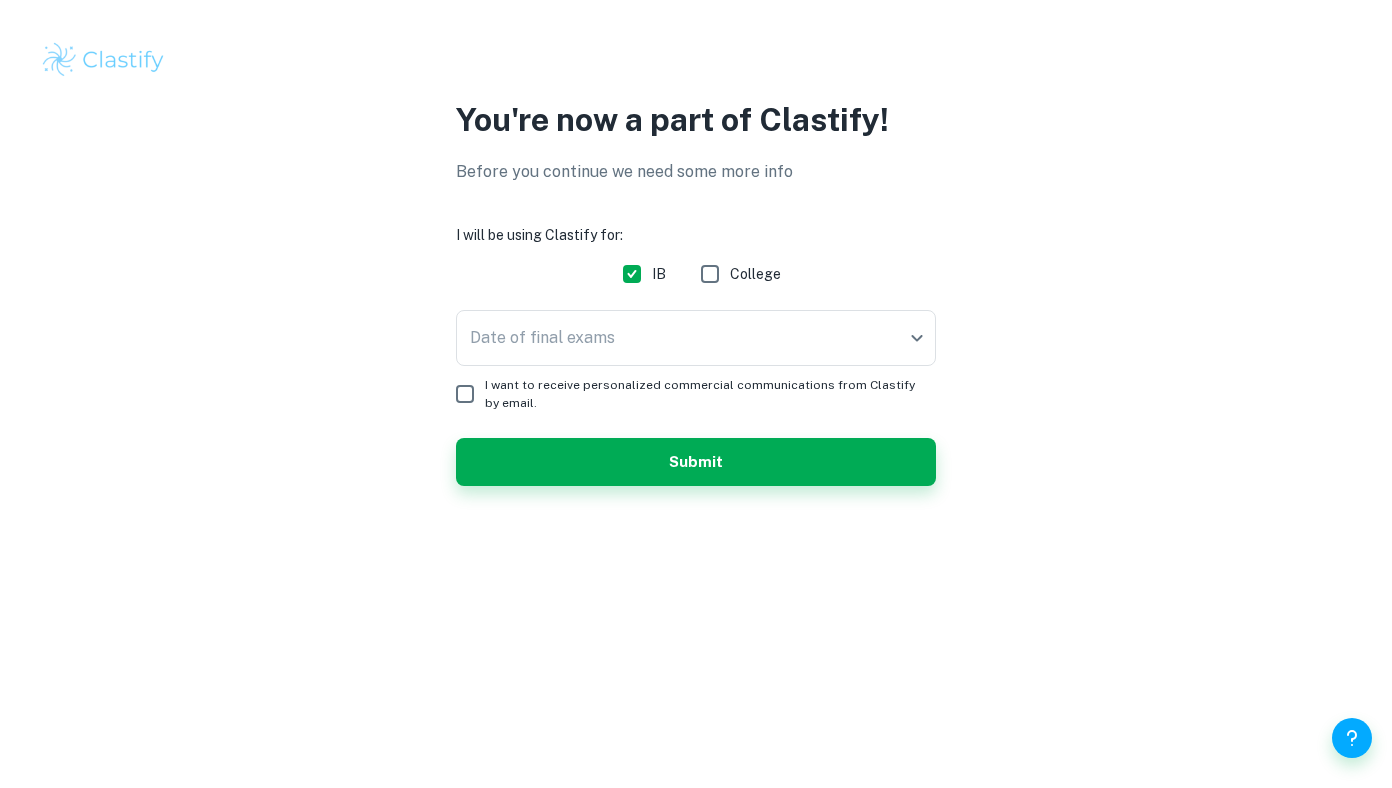 scroll, scrollTop: 0, scrollLeft: 0, axis: both 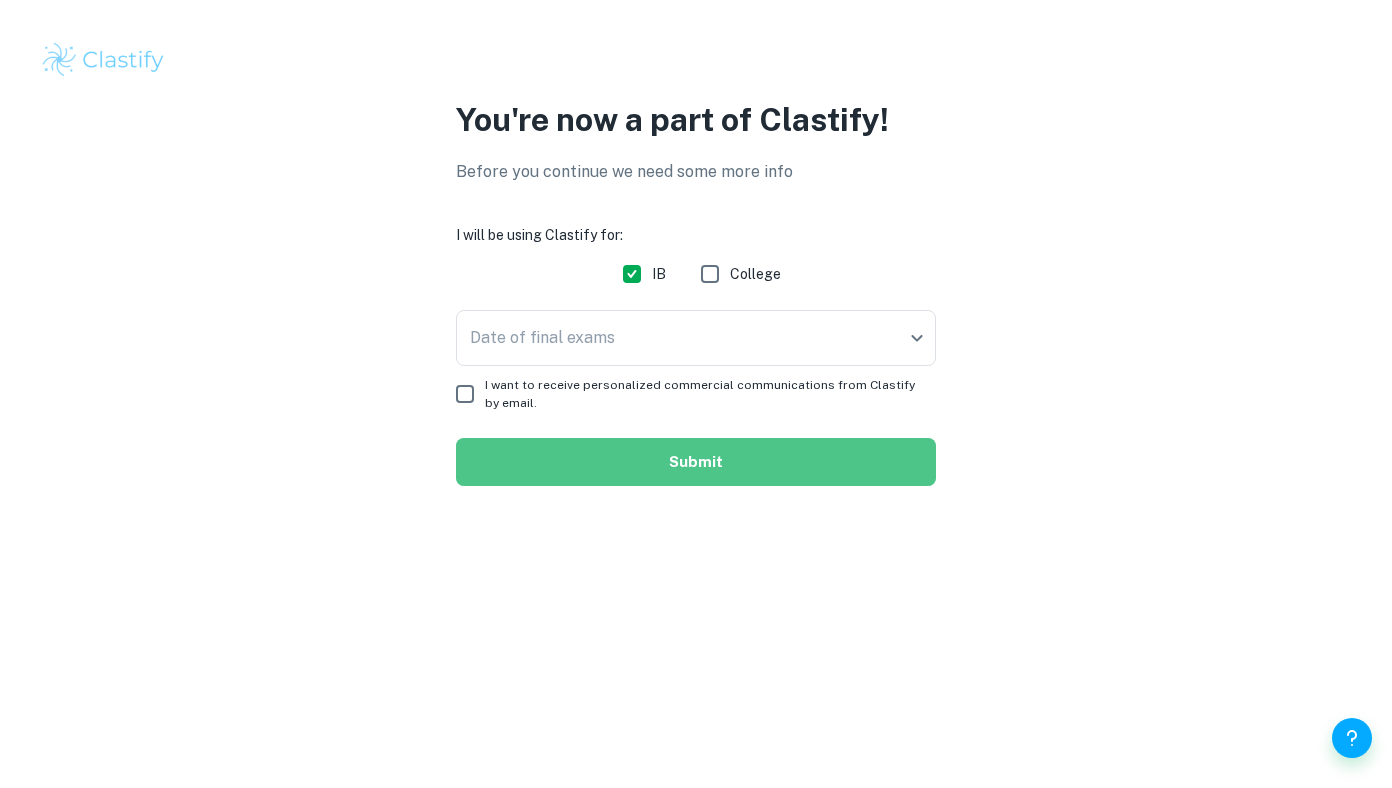 click on "Submit" at bounding box center [696, 462] 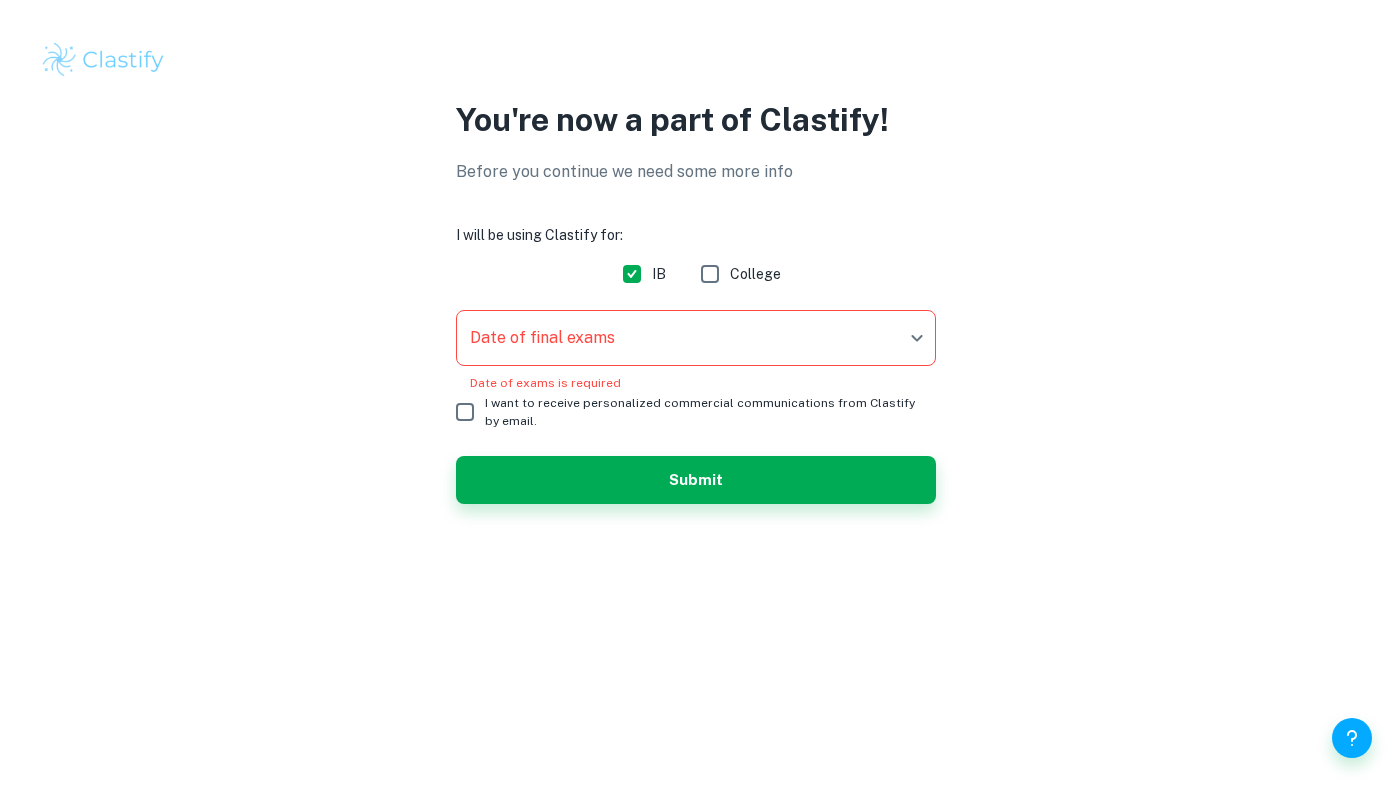 click on "We value your privacy We use cookies to enhance your browsing experience, serve personalised ads or content, and analyse our traffic. By clicking "Accept All", you consent to our use of cookies.   Cookie Policy Customise   Reject All   Accept All   Customise Consent Preferences   We use cookies to help you navigate efficiently and perform certain functions. You will find detailed information about all cookies under each consent category below. The cookies that are categorised as "Necessary" are stored on your browser as they are essential for enabling the basic functionalities of the site. ...  Show more For more information on how Google's third-party cookies operate and handle your data, see:   Google Privacy Policy Necessary Always Active Necessary cookies are required to enable the basic features of this site, such as providing secure log-in or adjusting your consent preferences. These cookies do not store any personally identifiable data. Functional Analytics Performance Advertisement Uncategorised" at bounding box center [696, 394] 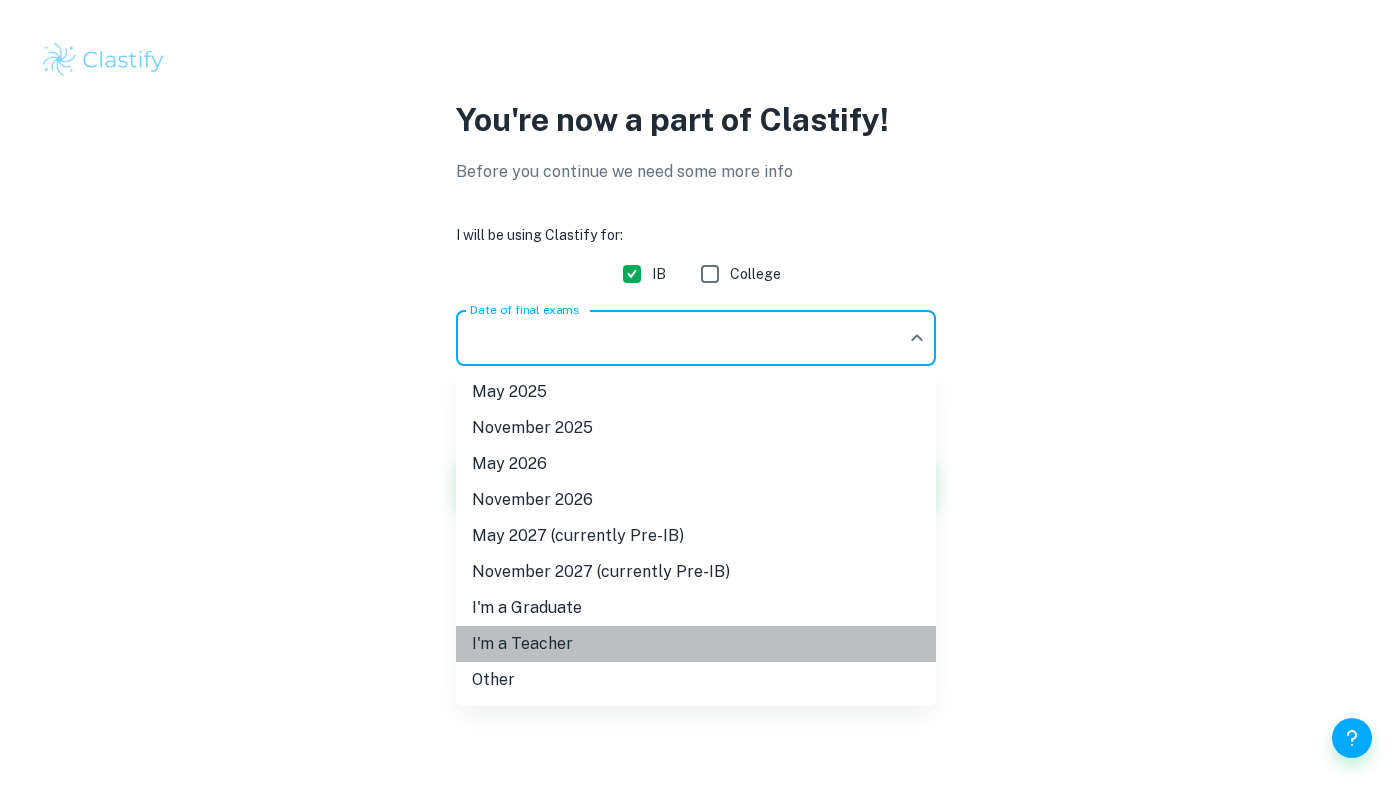 click on "I'm a Teacher" at bounding box center [696, 644] 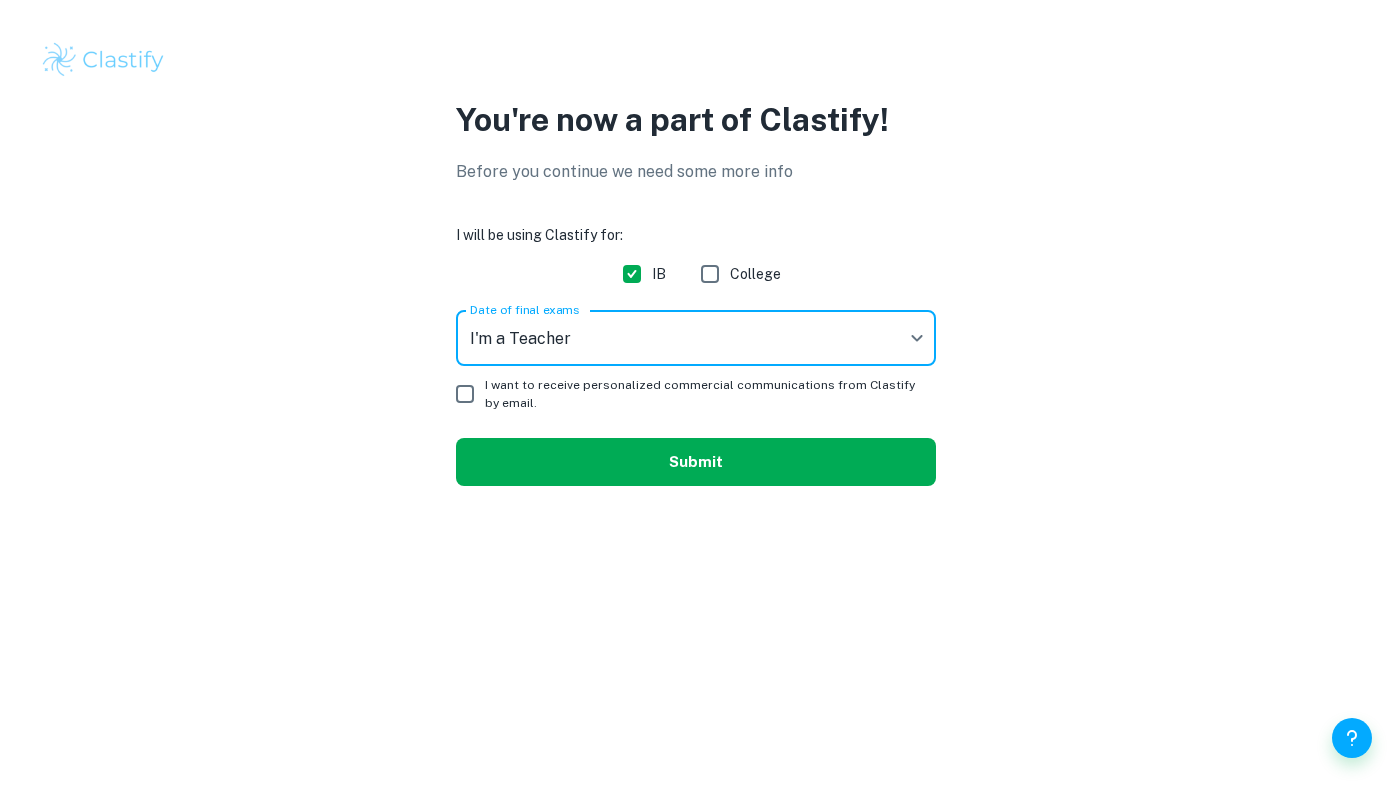 click on "Submit" at bounding box center (696, 462) 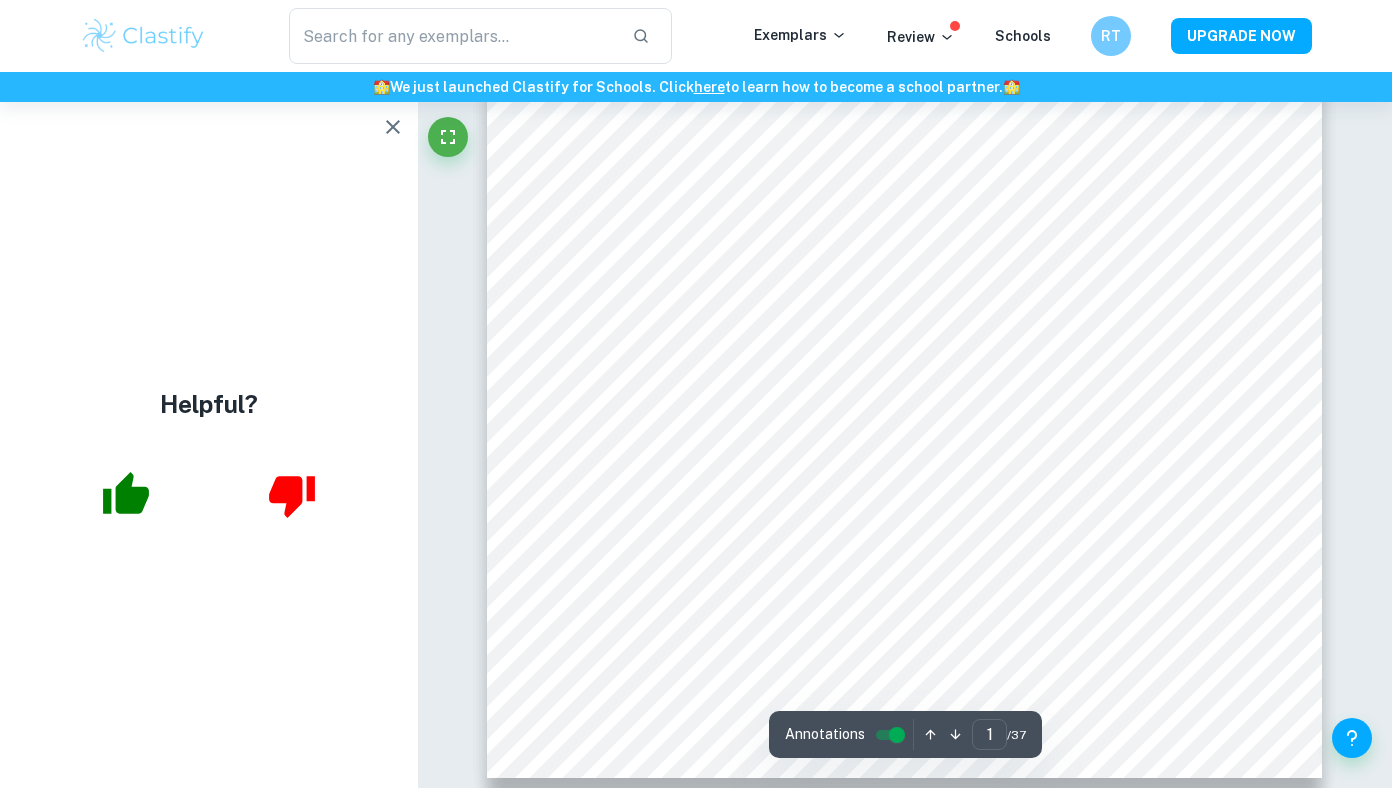 scroll, scrollTop: 0, scrollLeft: 0, axis: both 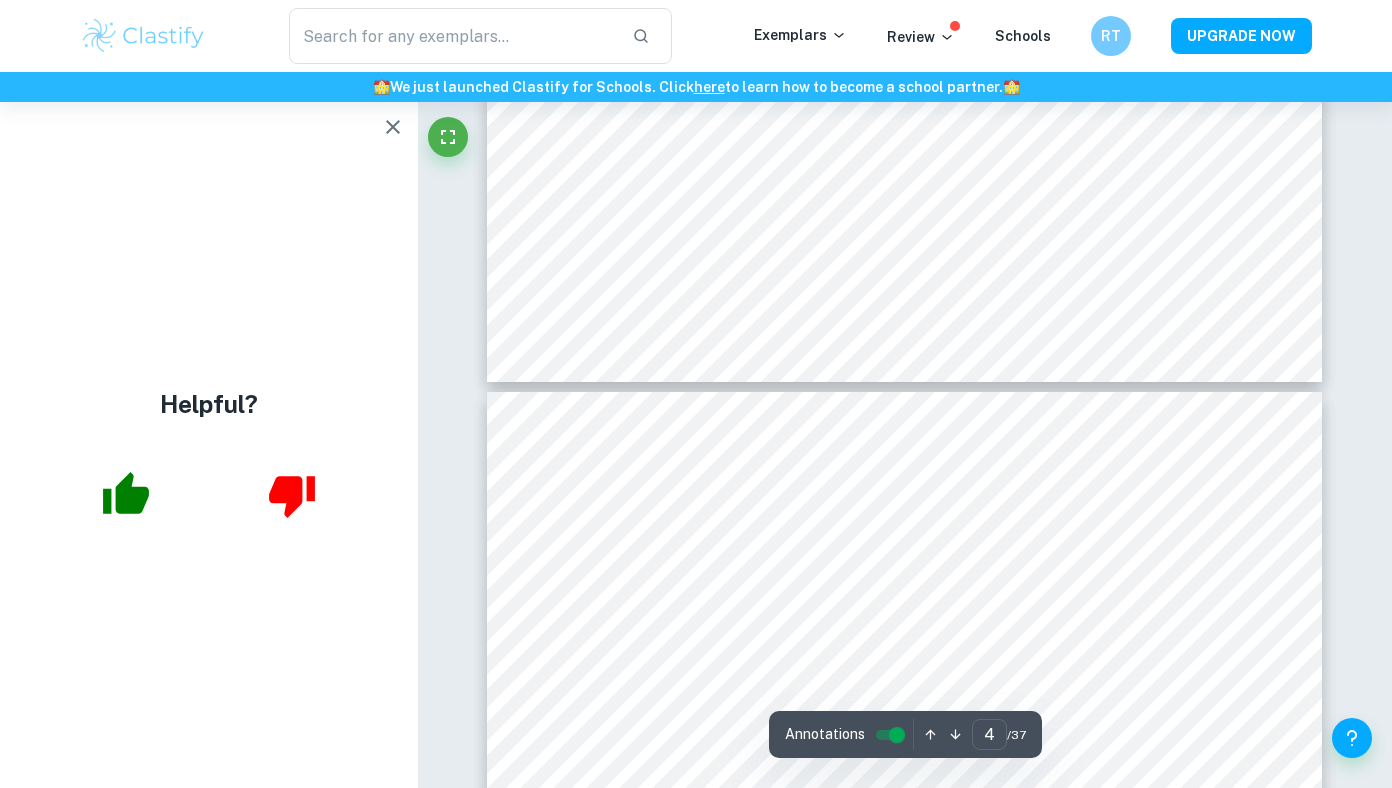 type on "5" 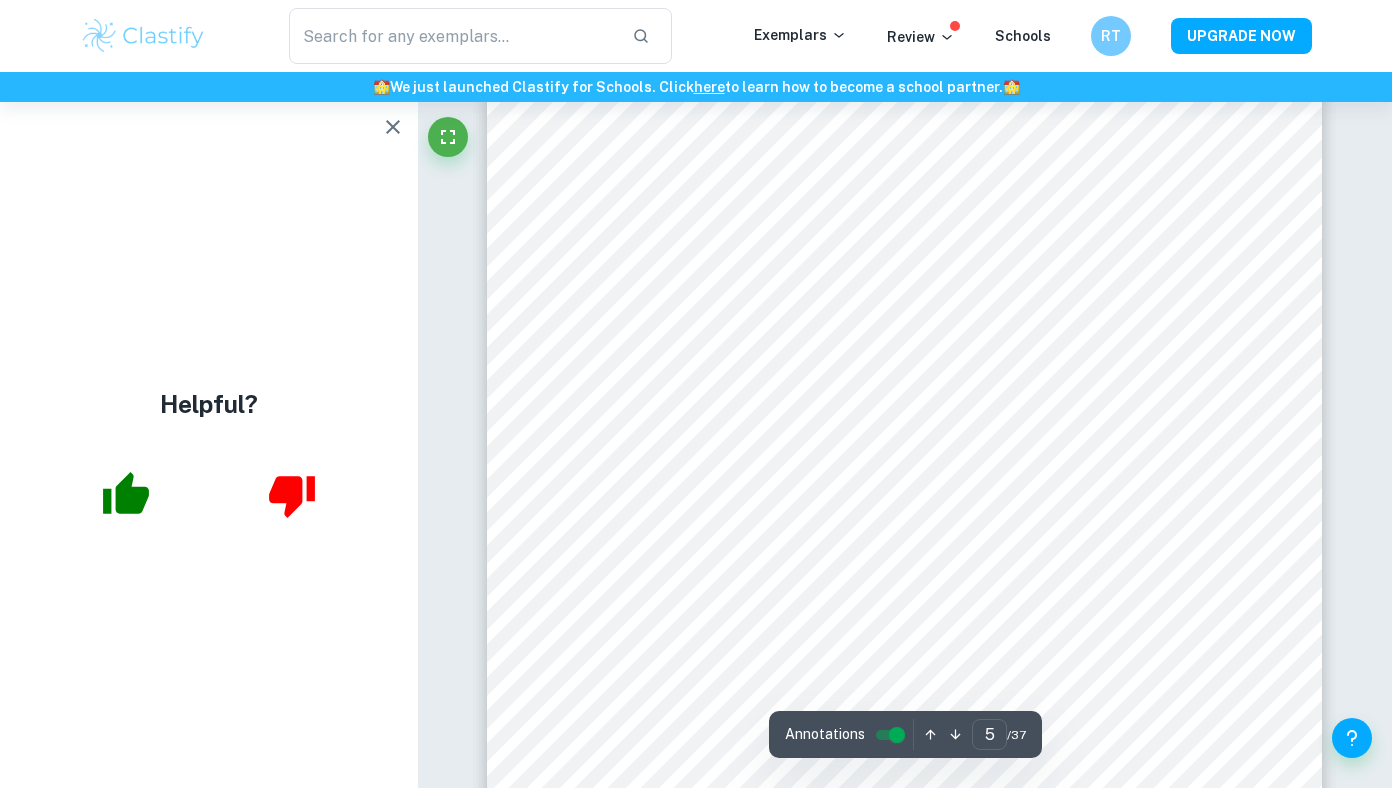 scroll, scrollTop: 4646, scrollLeft: 0, axis: vertical 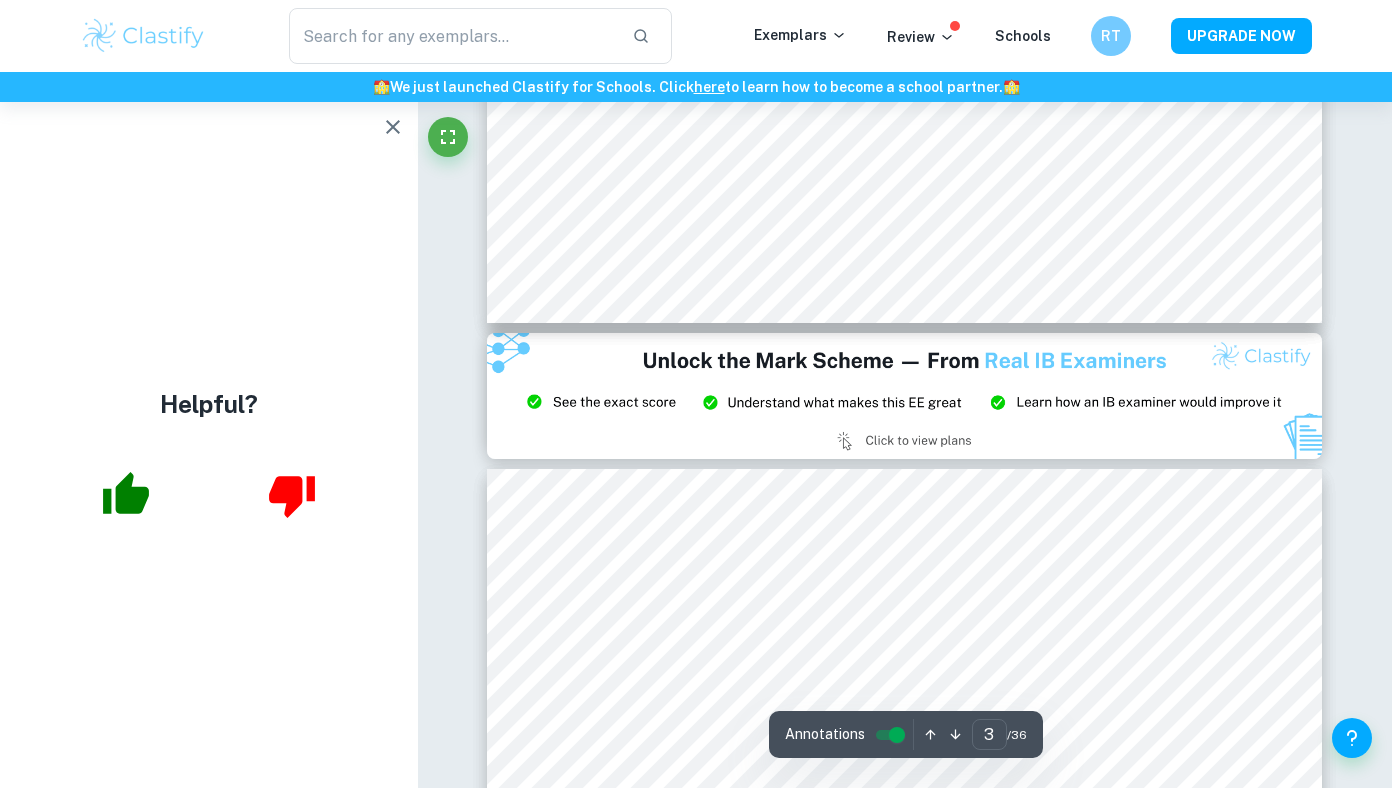 type on "2" 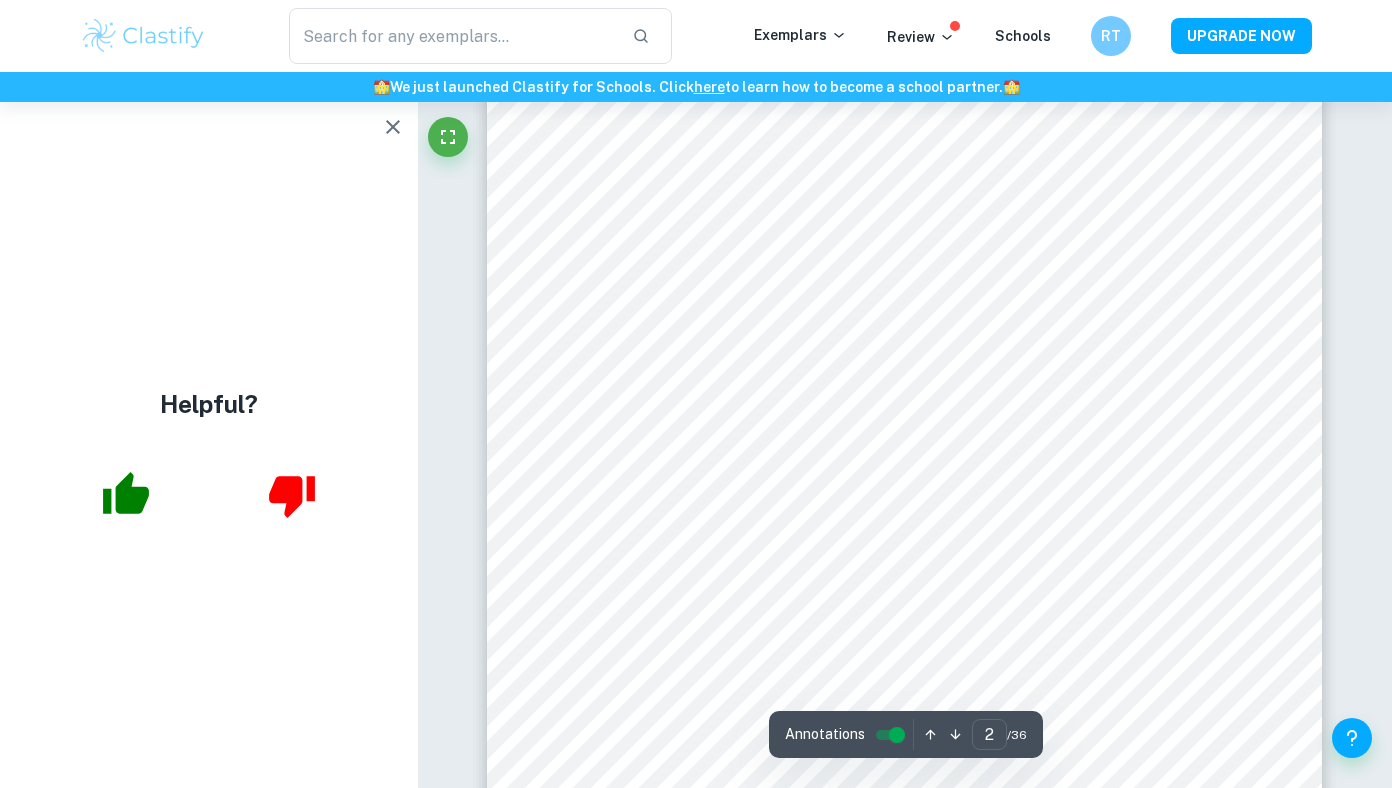 scroll, scrollTop: 1595, scrollLeft: 0, axis: vertical 